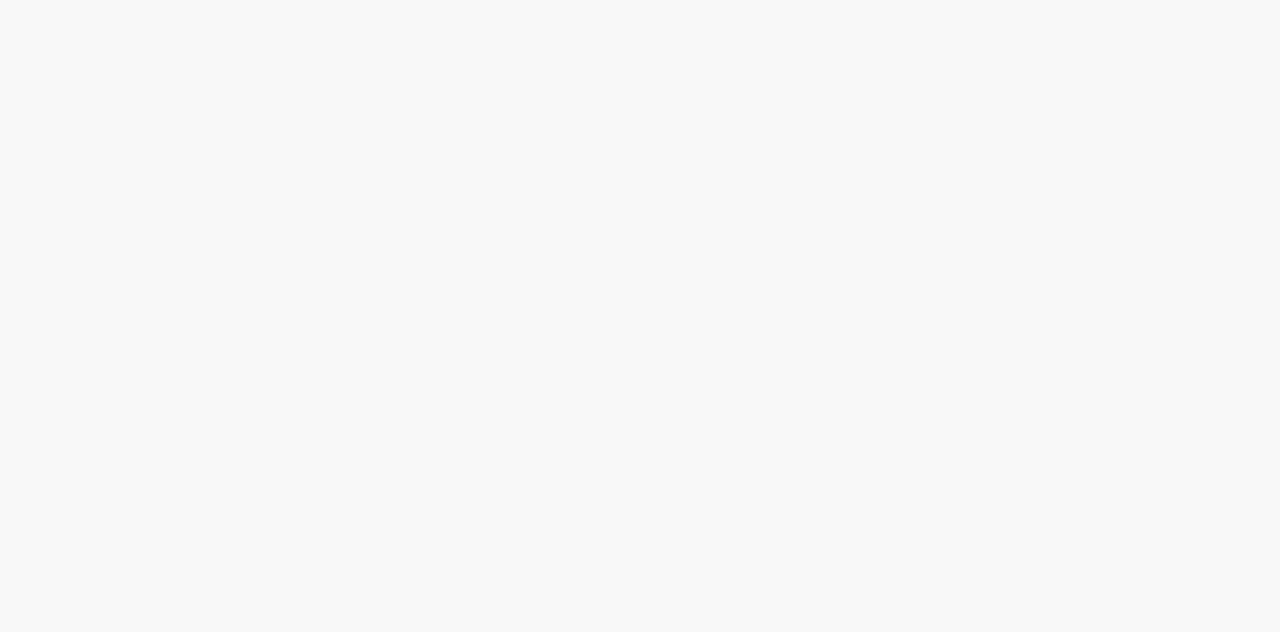 scroll, scrollTop: 0, scrollLeft: 0, axis: both 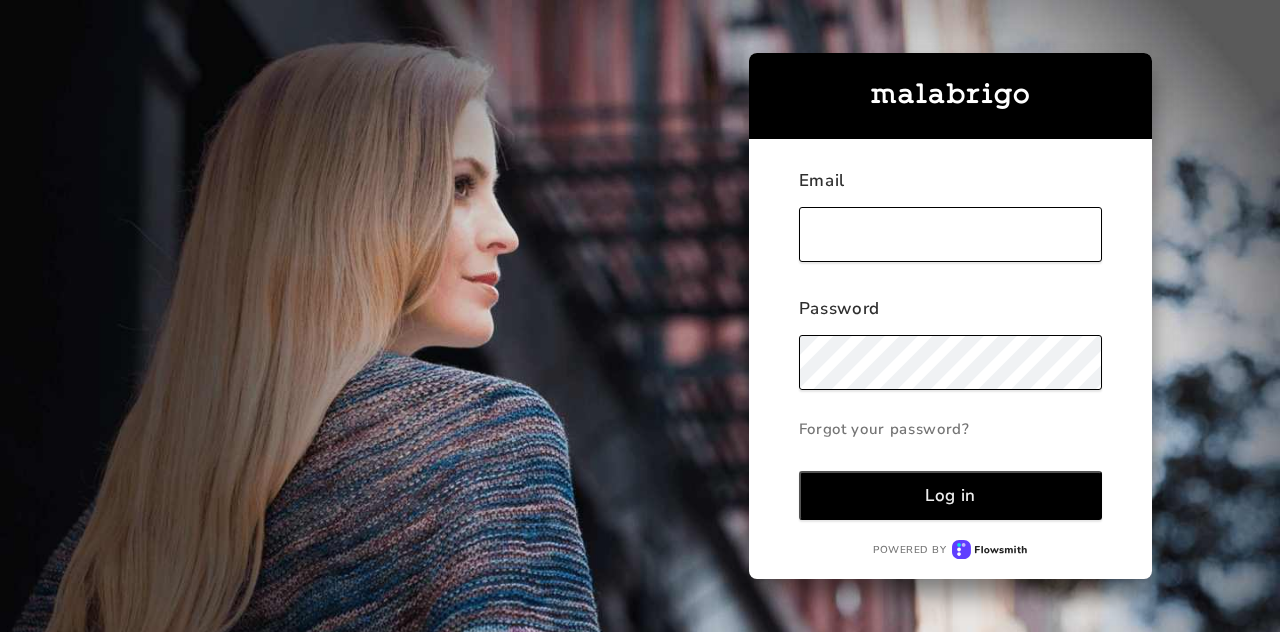 type on "[EMAIL]" 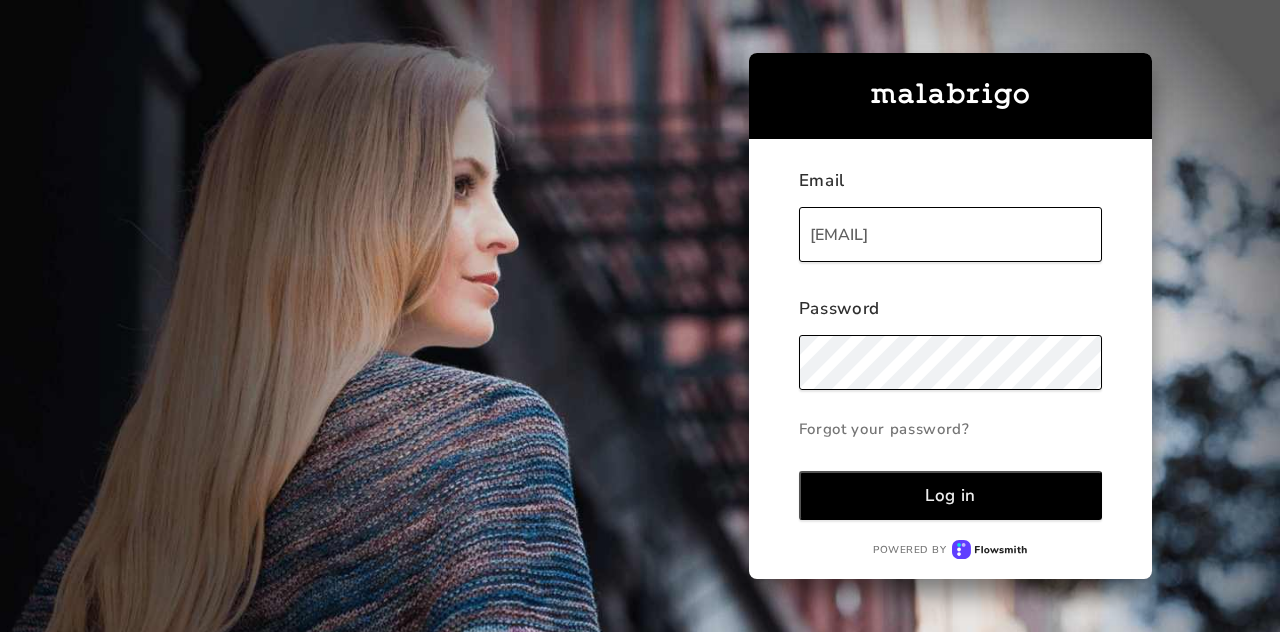 click on "Log in" at bounding box center [950, 495] 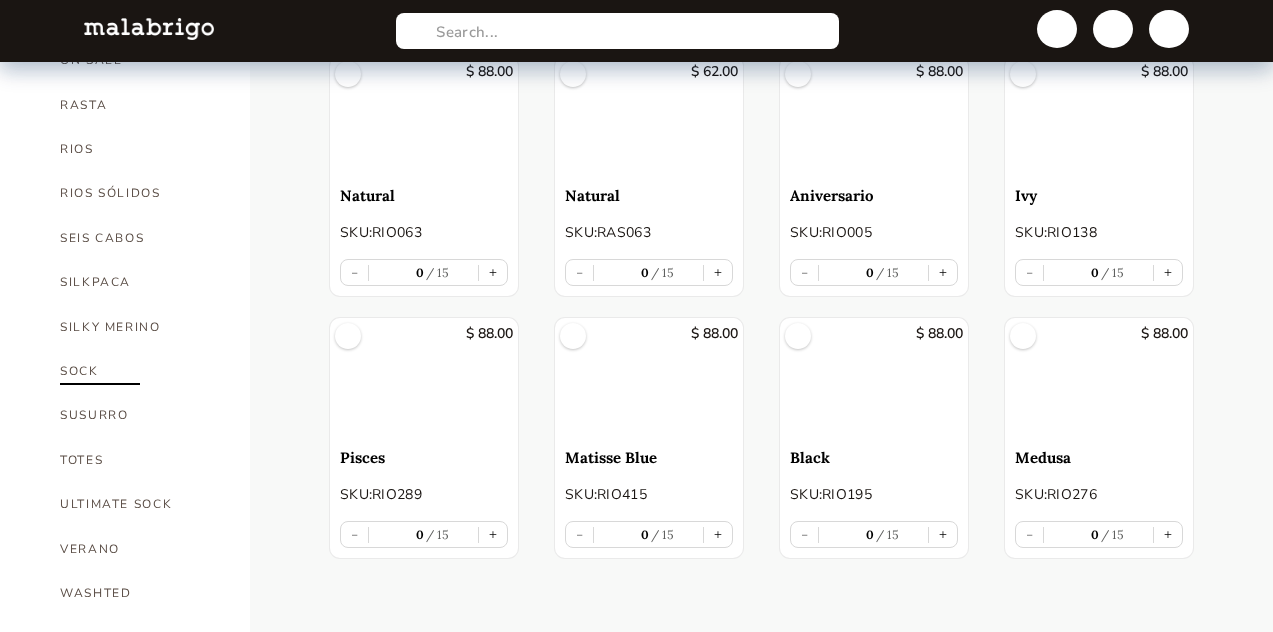 scroll, scrollTop: 822, scrollLeft: 0, axis: vertical 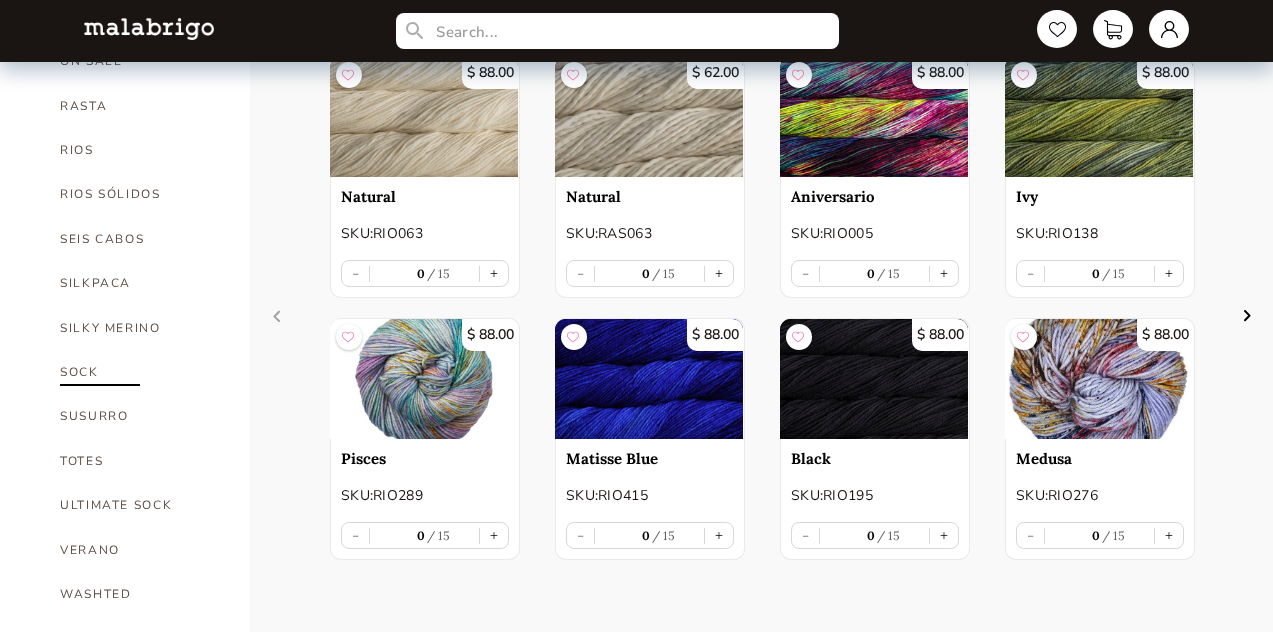 click on "SOCK" at bounding box center [140, 372] 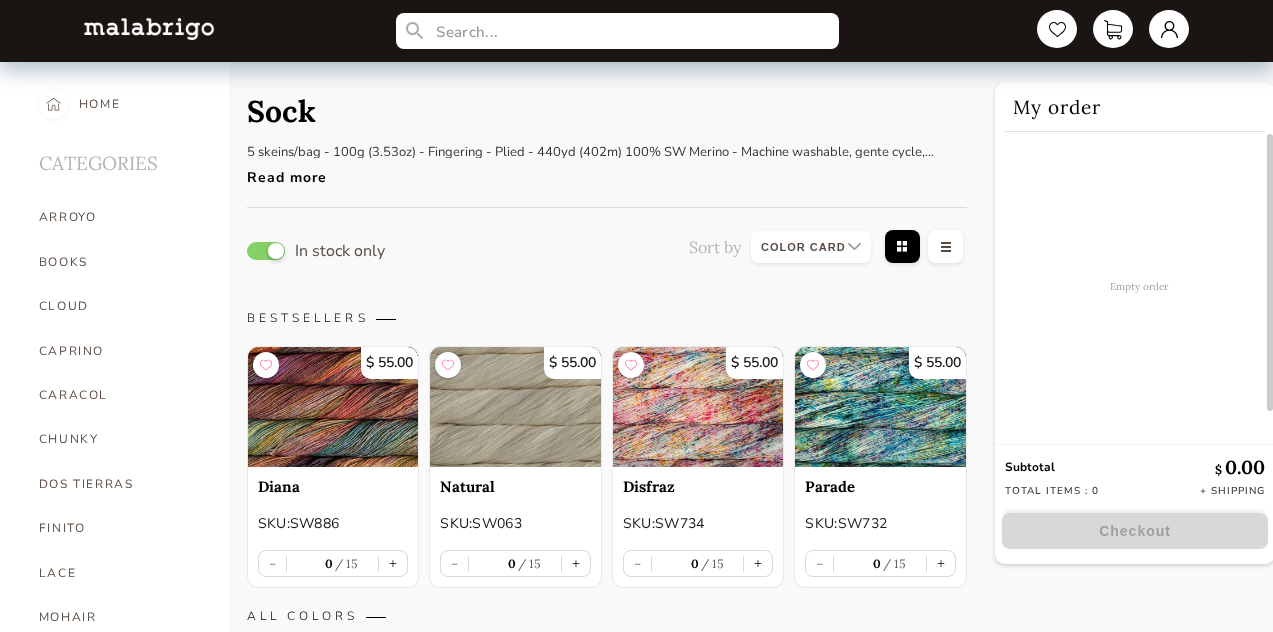 scroll, scrollTop: 0, scrollLeft: 0, axis: both 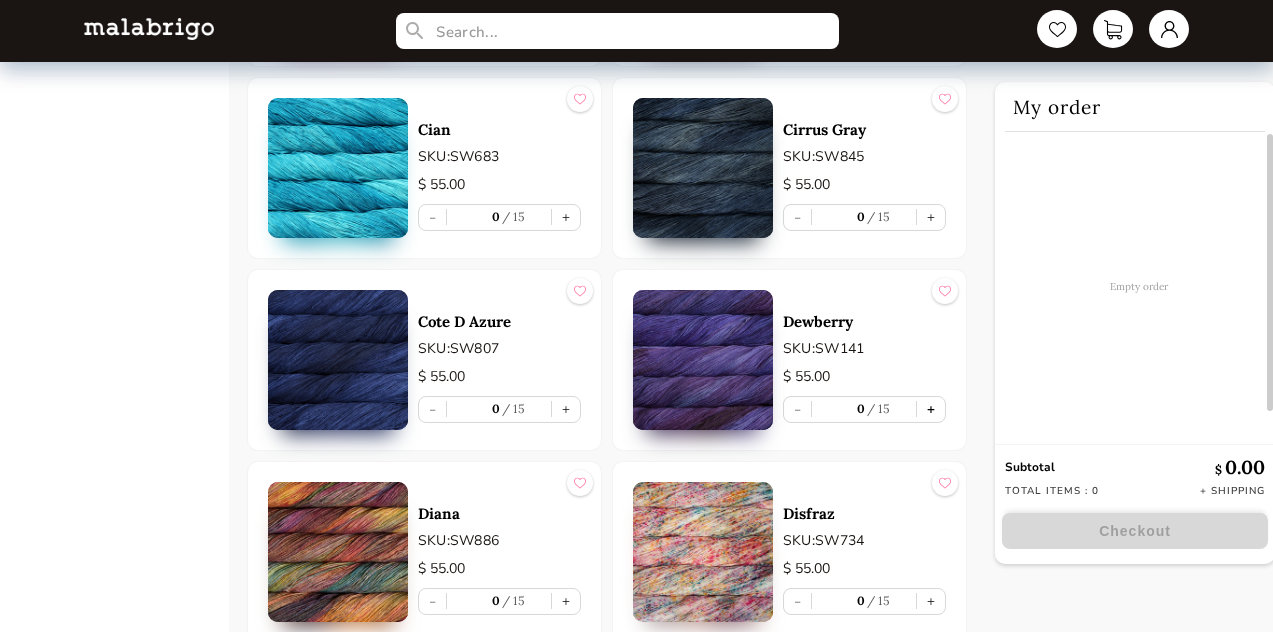 click on "+" at bounding box center [931, 409] 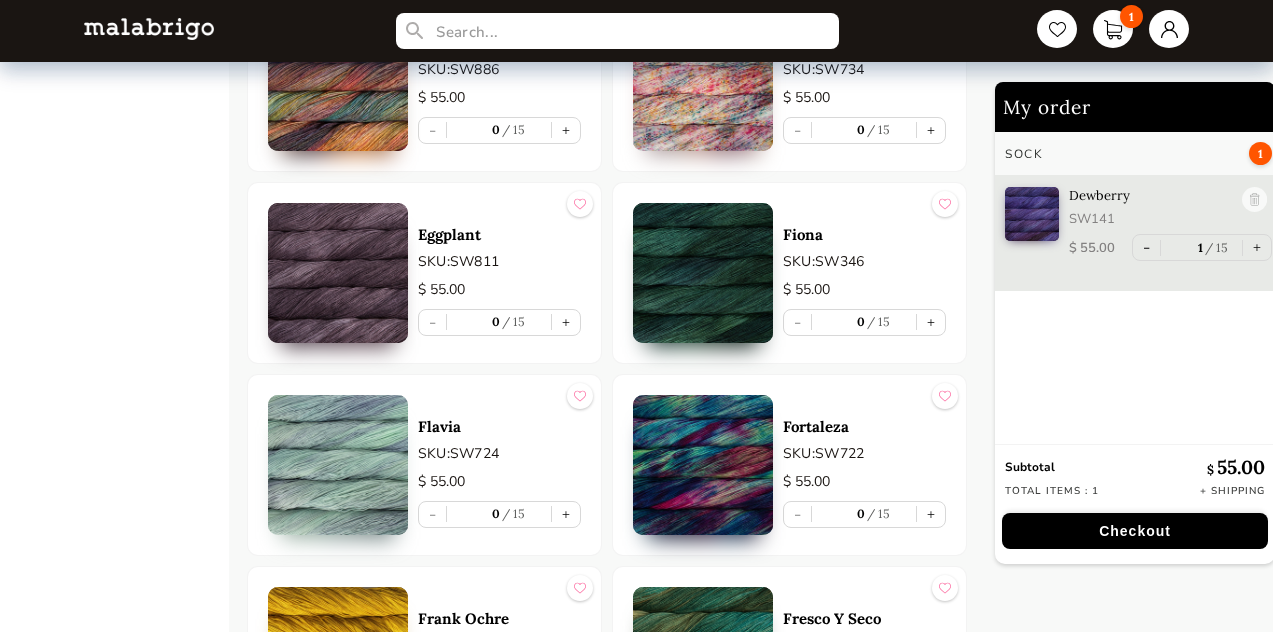 scroll, scrollTop: 2576, scrollLeft: 0, axis: vertical 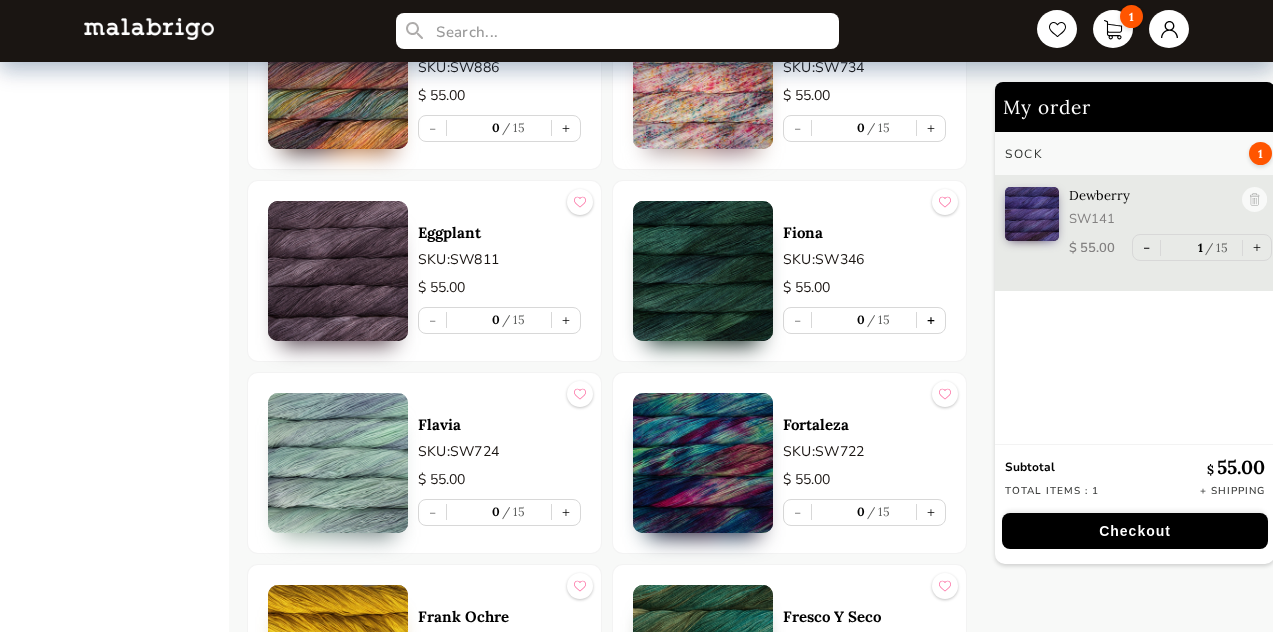 click on "+" at bounding box center (931, 320) 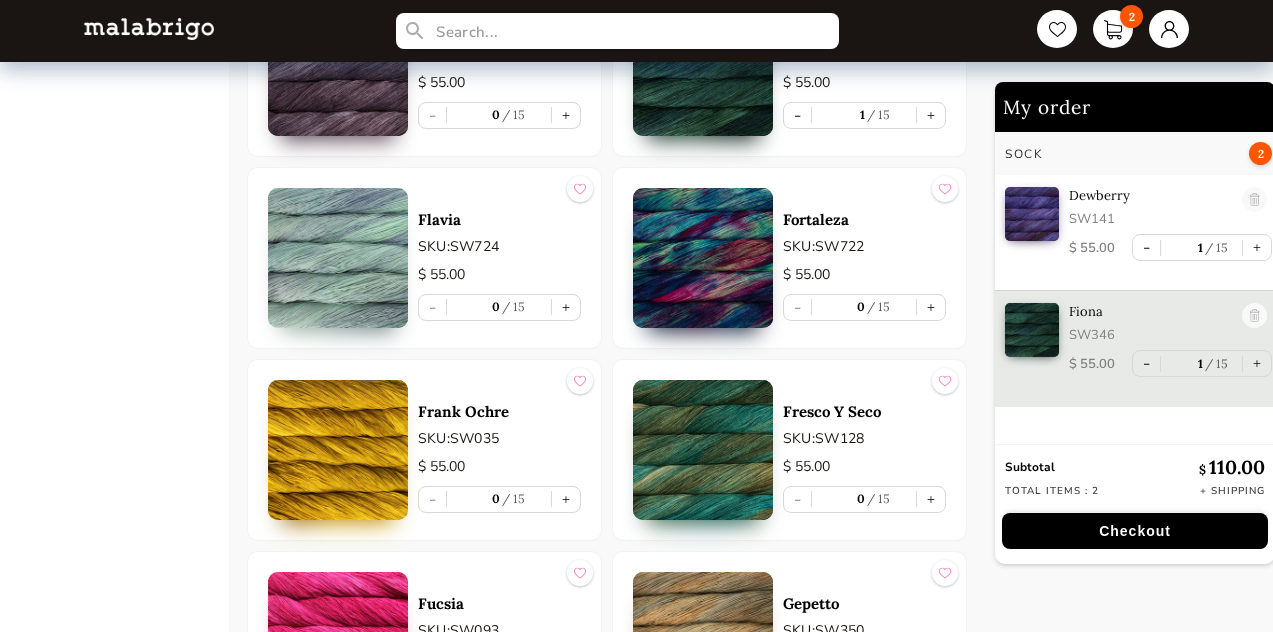 scroll, scrollTop: 2773, scrollLeft: 0, axis: vertical 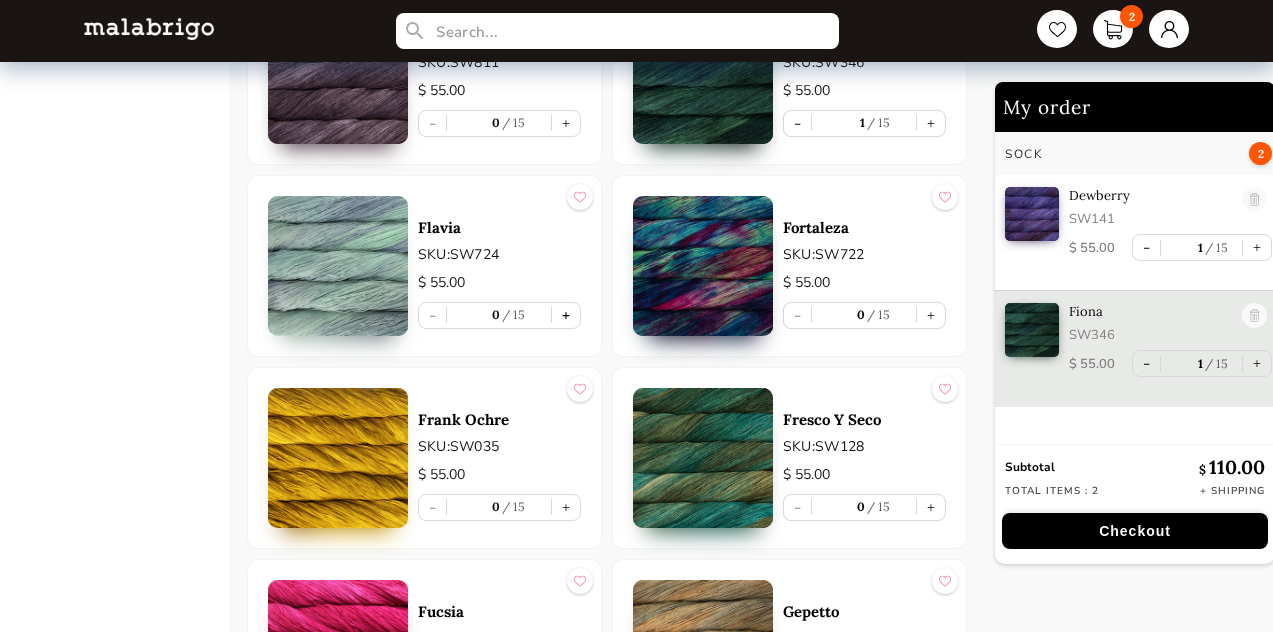 click on "+" at bounding box center [566, 315] 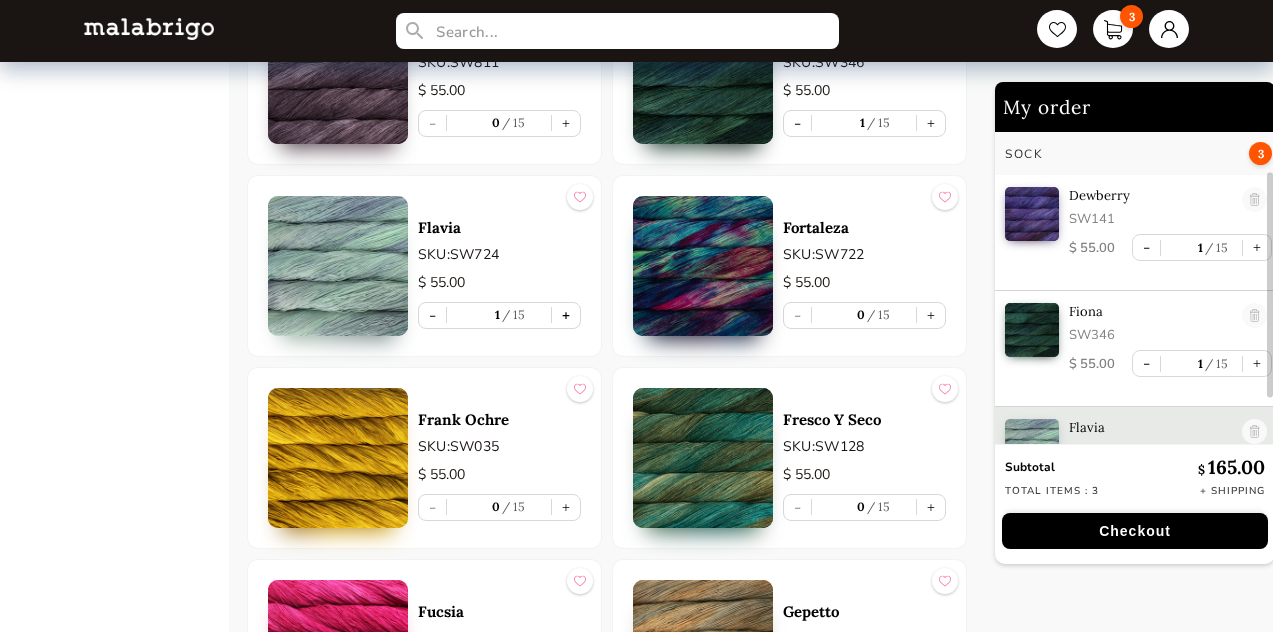 scroll, scrollTop: 56, scrollLeft: 0, axis: vertical 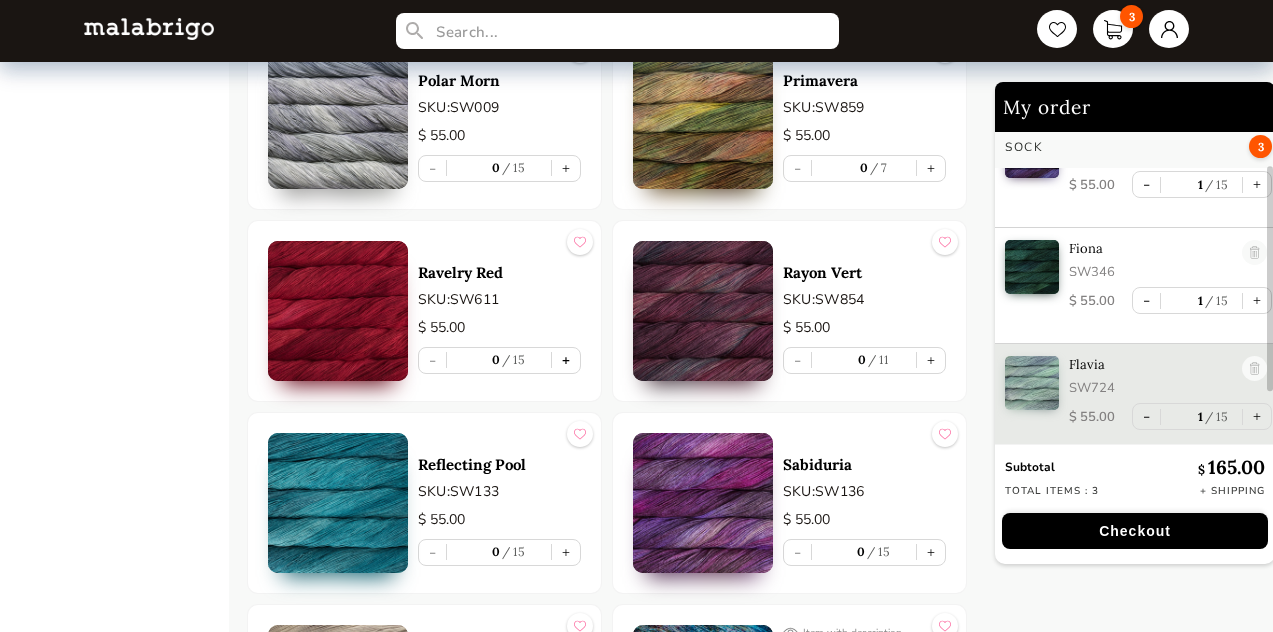 click on "+" at bounding box center (566, 360) 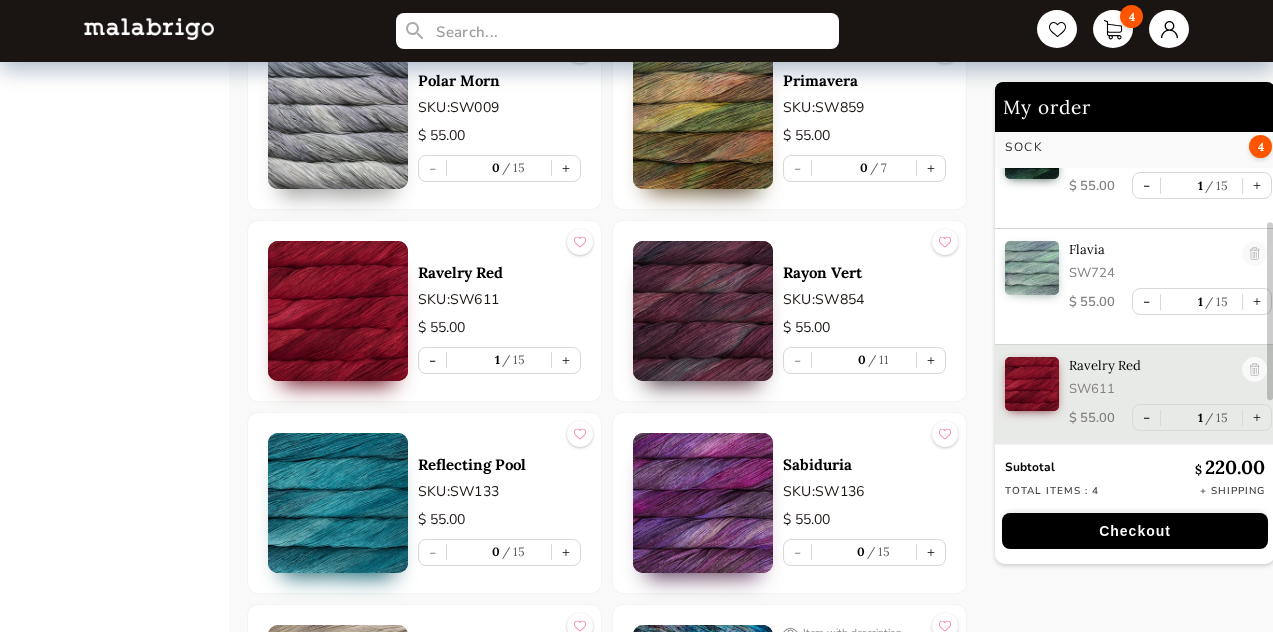 scroll, scrollTop: 172, scrollLeft: 0, axis: vertical 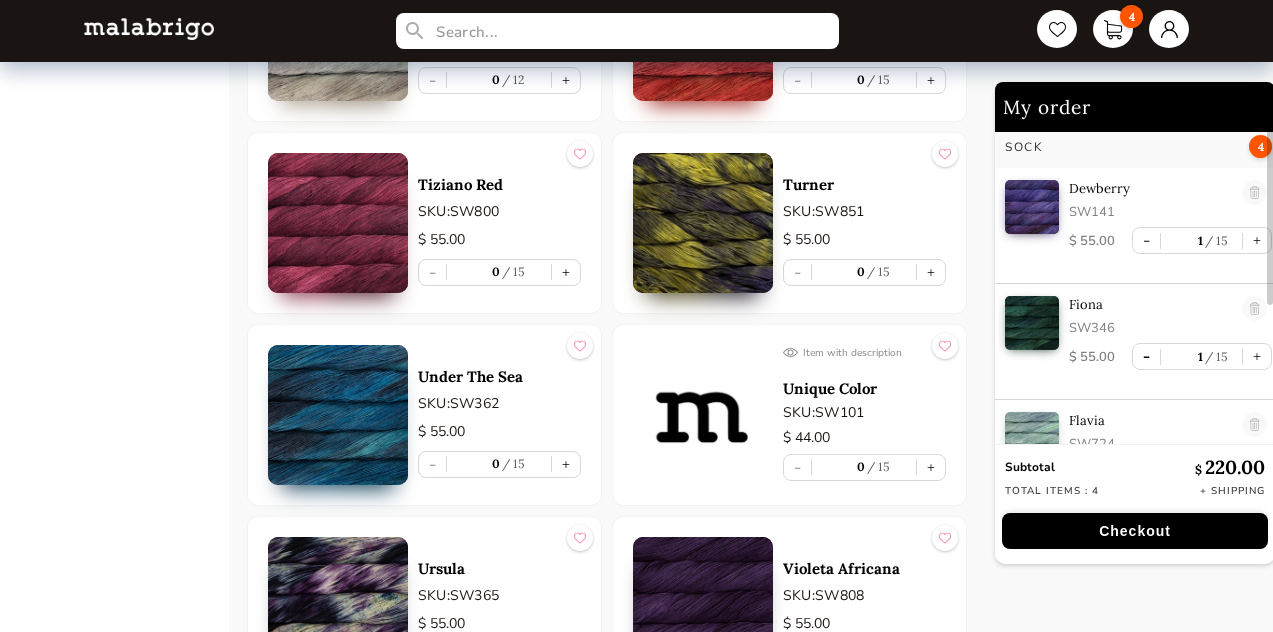 click on "-" at bounding box center (1146, 356) 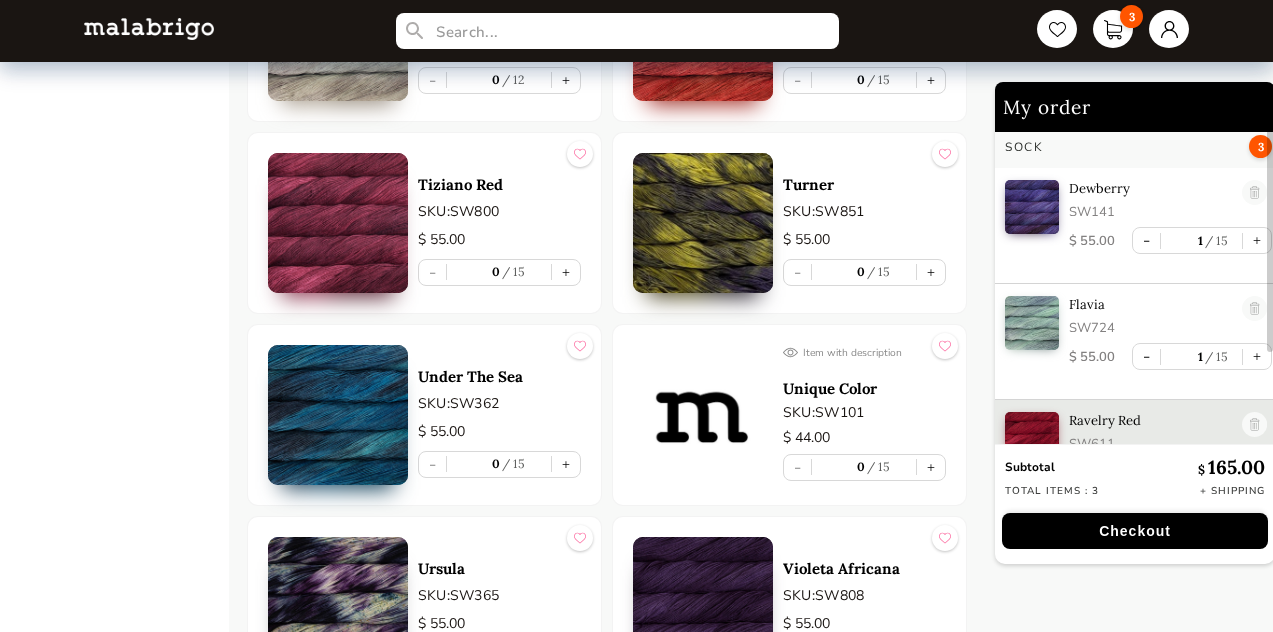 scroll, scrollTop: 0, scrollLeft: 0, axis: both 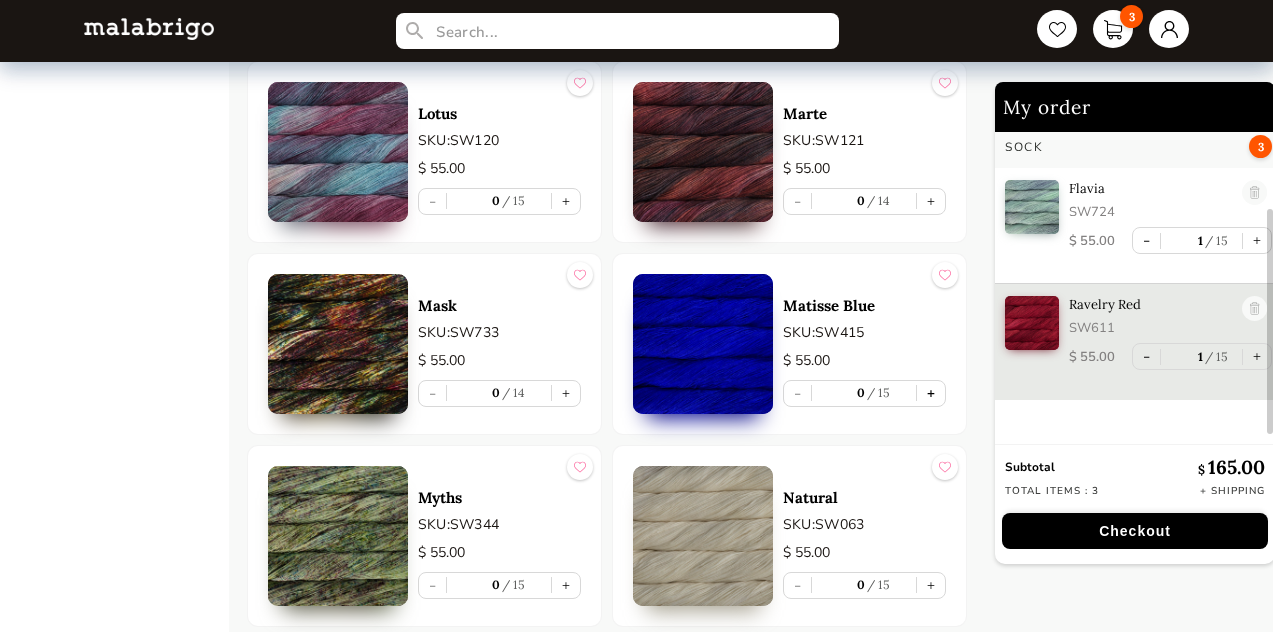 click on "+" at bounding box center [931, 393] 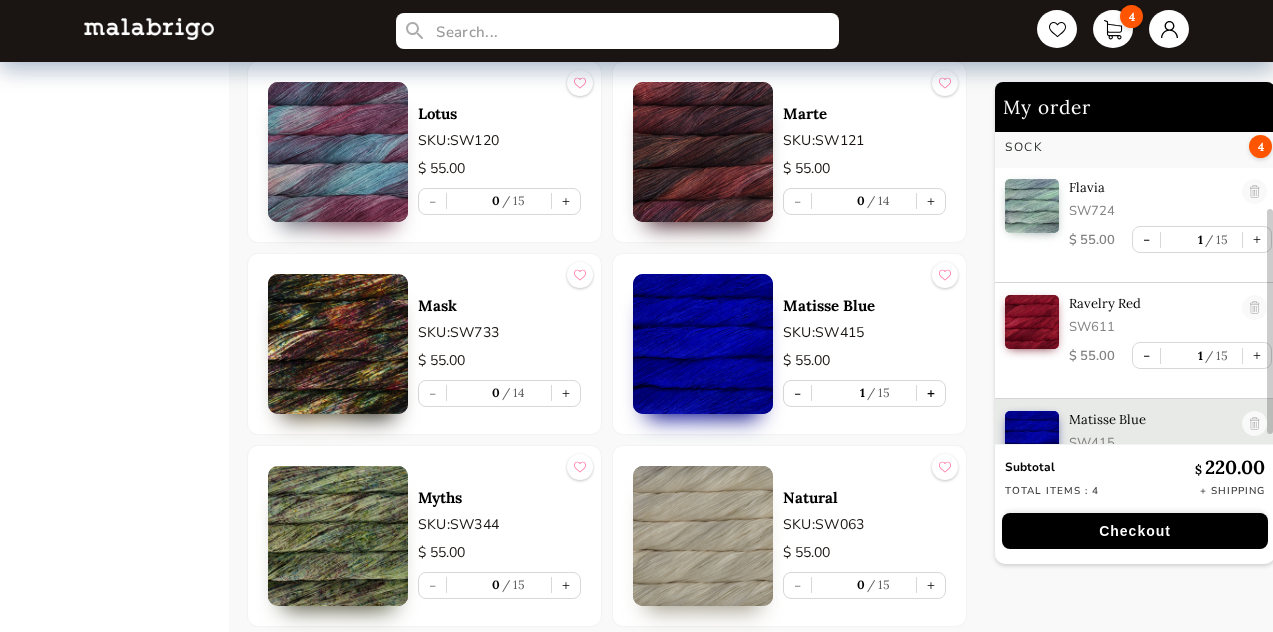 scroll, scrollTop: 172, scrollLeft: 0, axis: vertical 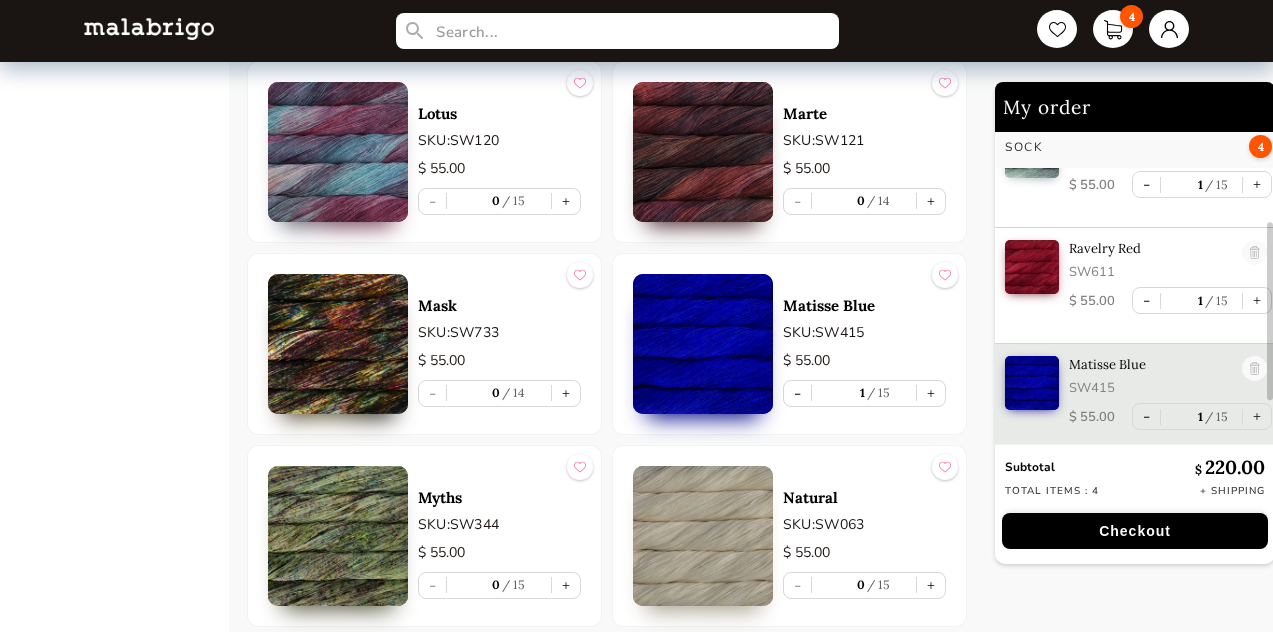 click on "Checkout" at bounding box center [1135, 531] 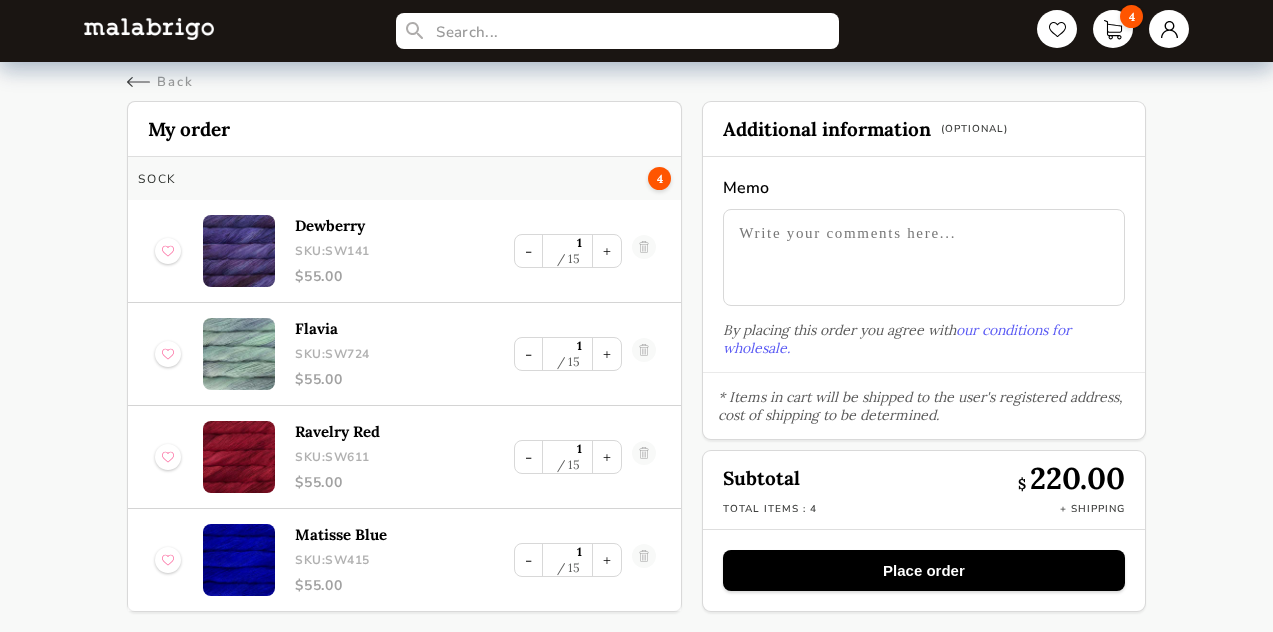 scroll, scrollTop: 8, scrollLeft: 0, axis: vertical 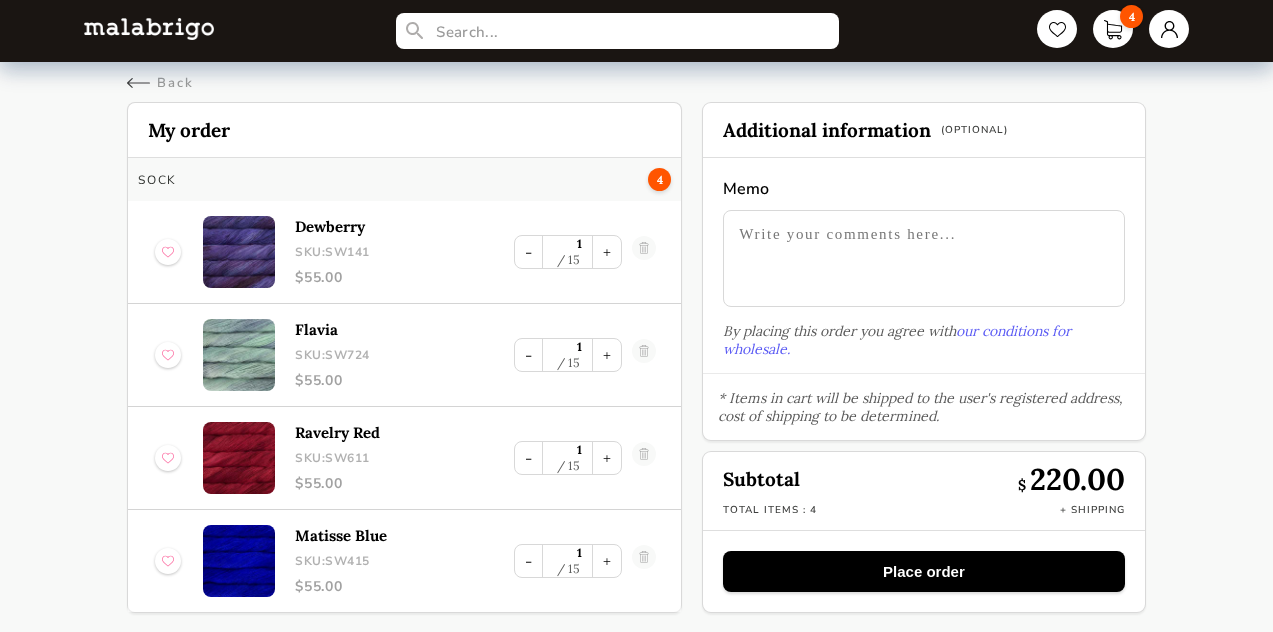 click on "Place order" at bounding box center (923, 571) 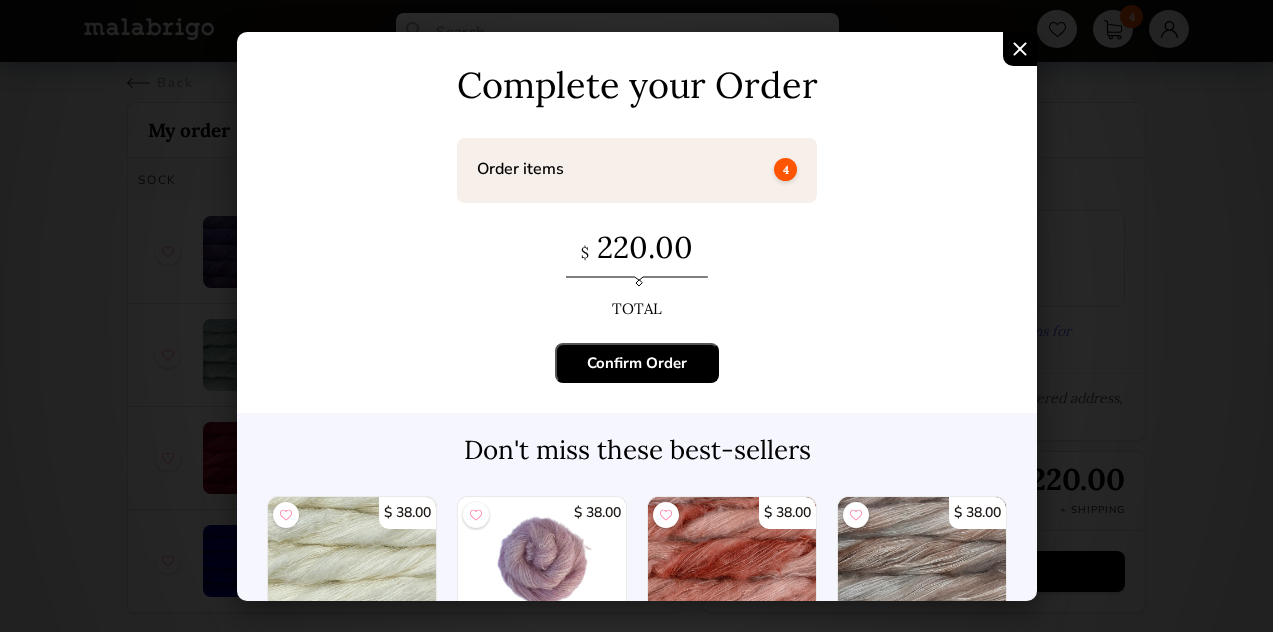 click on "Confirm Order" at bounding box center [637, 363] 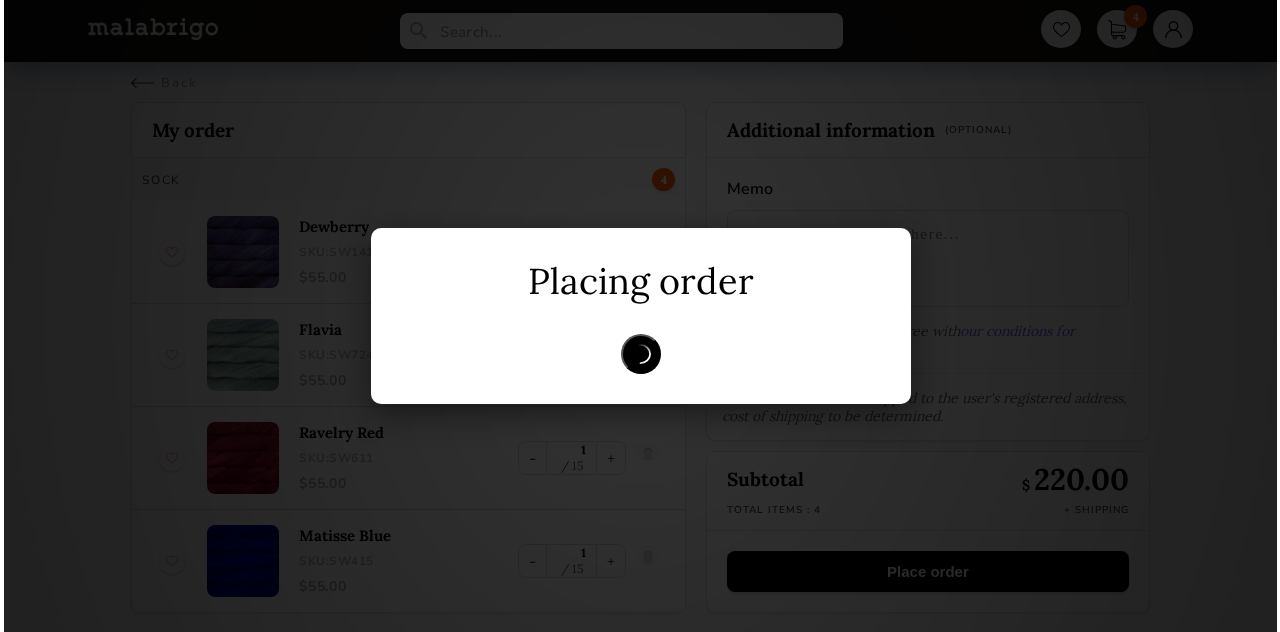 scroll, scrollTop: 0, scrollLeft: 0, axis: both 